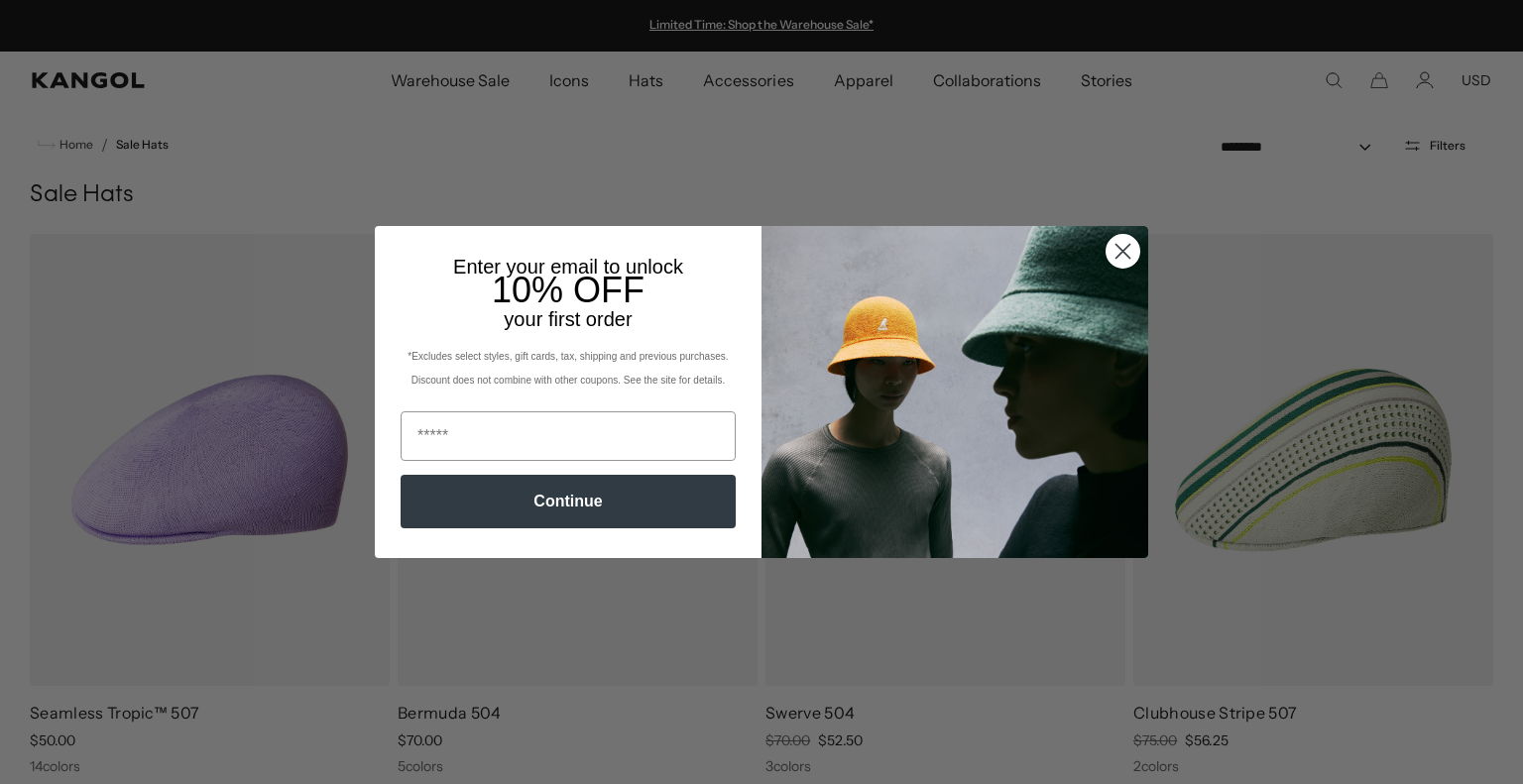 click at bounding box center [1123, 252] 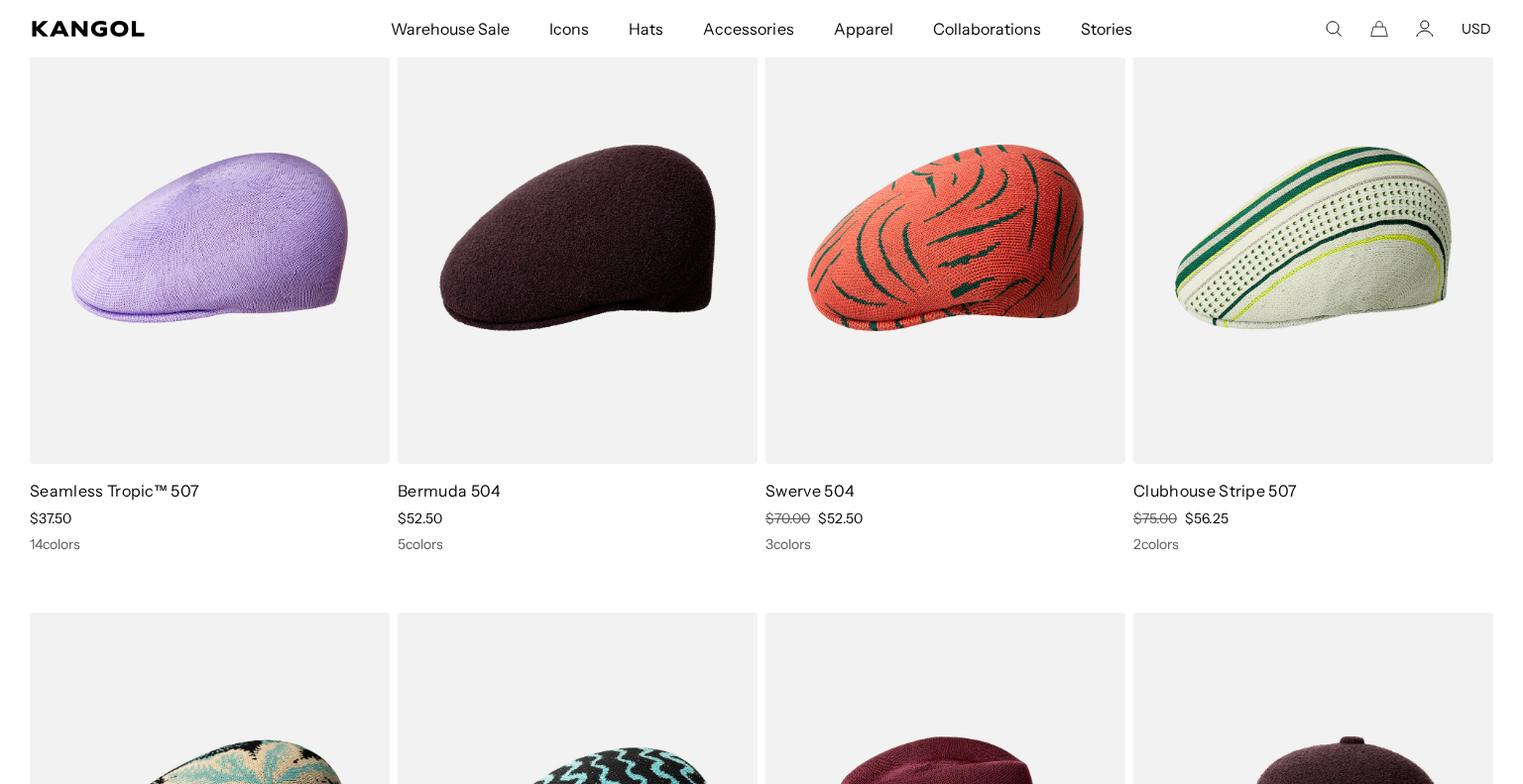 scroll, scrollTop: 222, scrollLeft: 0, axis: vertical 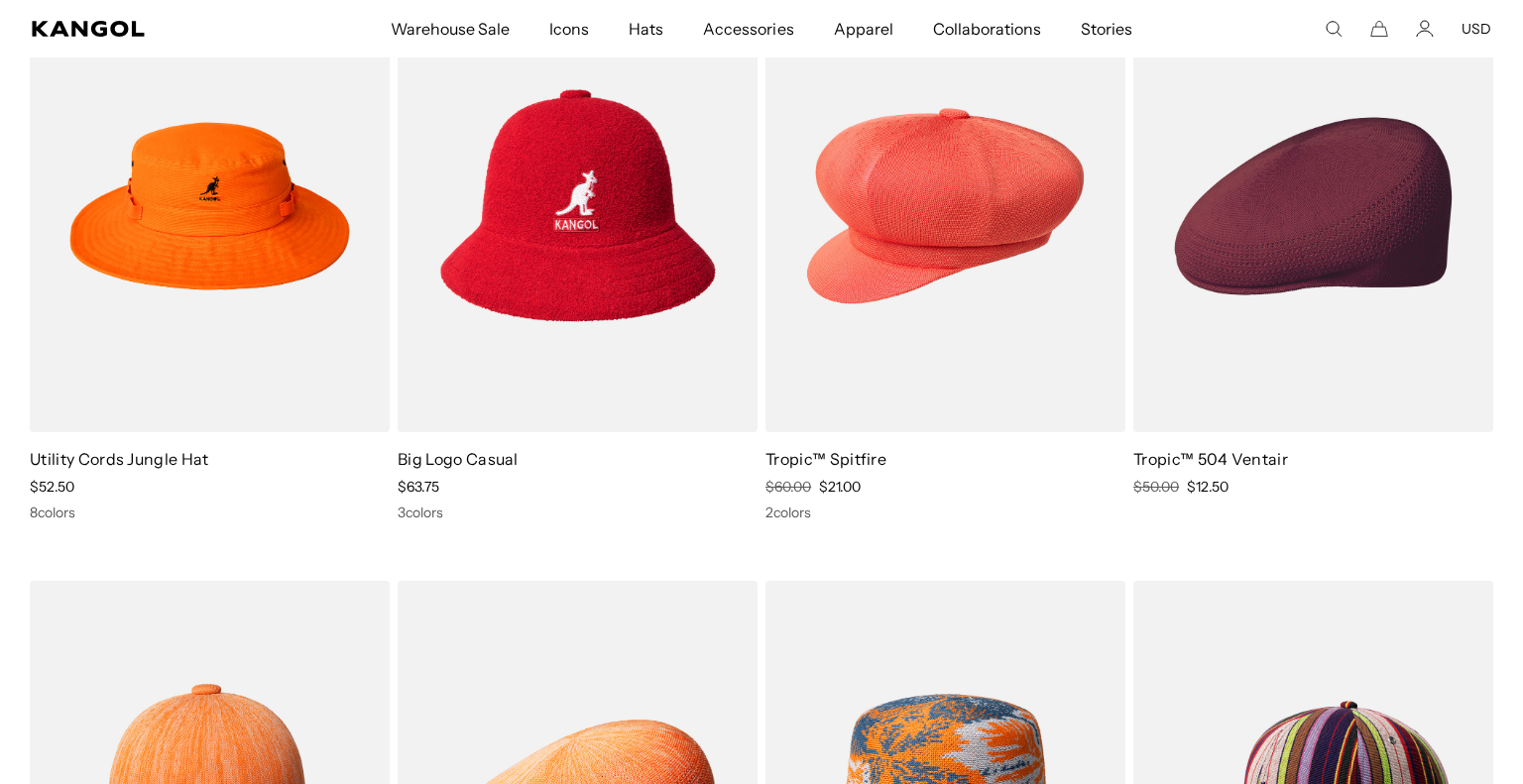 click at bounding box center [1313, 206] 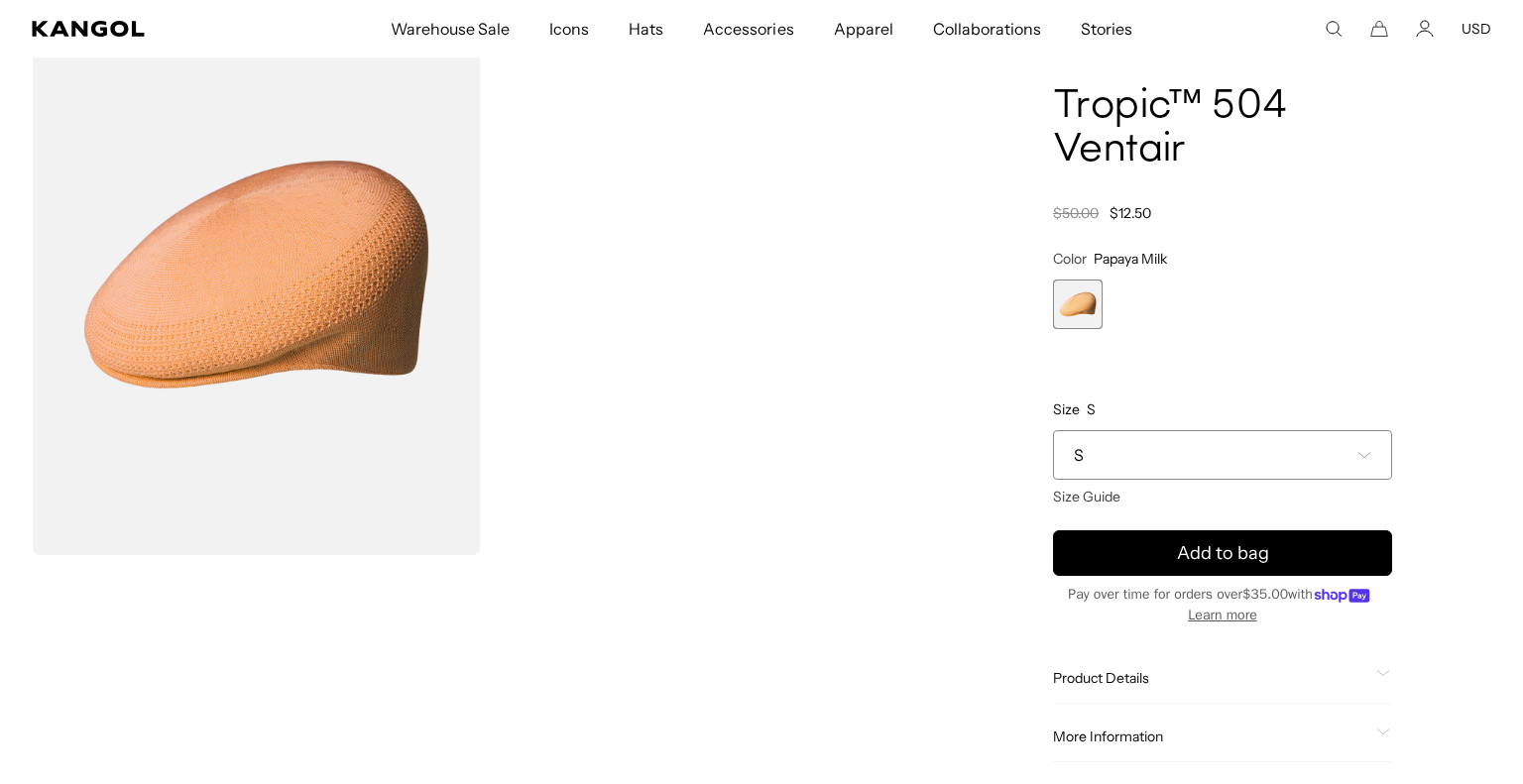 scroll, scrollTop: 151, scrollLeft: 0, axis: vertical 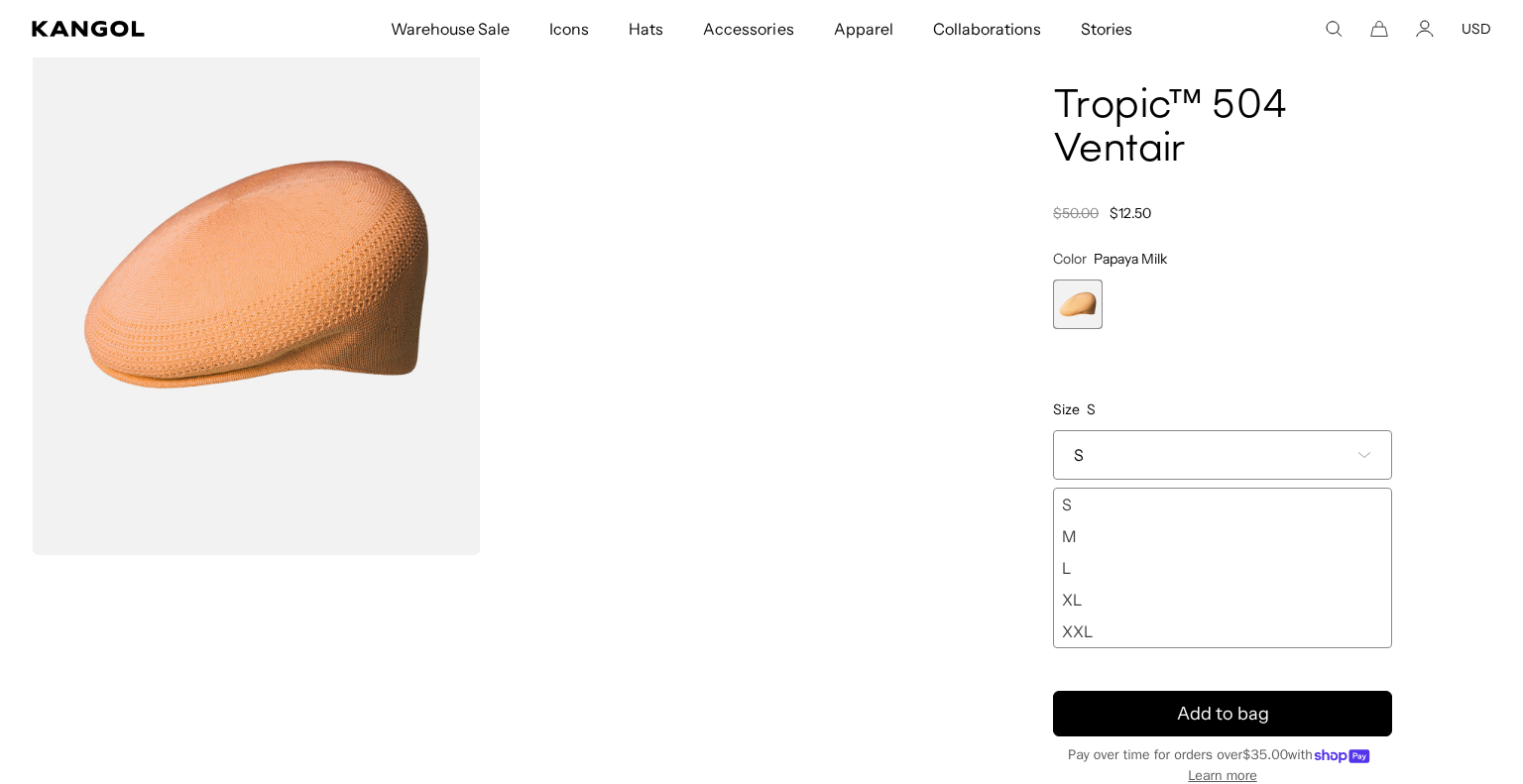 click on "S" at bounding box center (1223, 455) 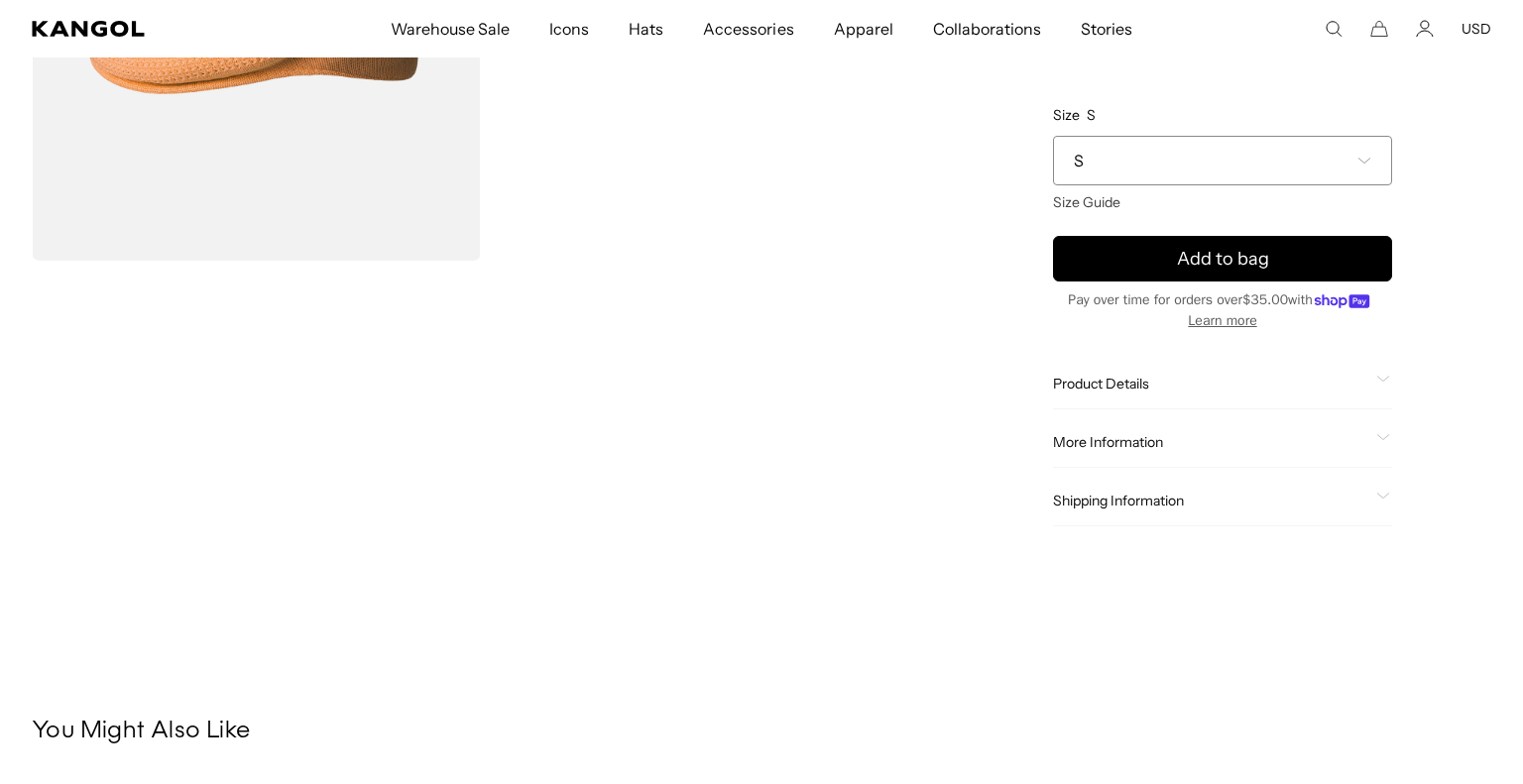 scroll, scrollTop: 524, scrollLeft: 0, axis: vertical 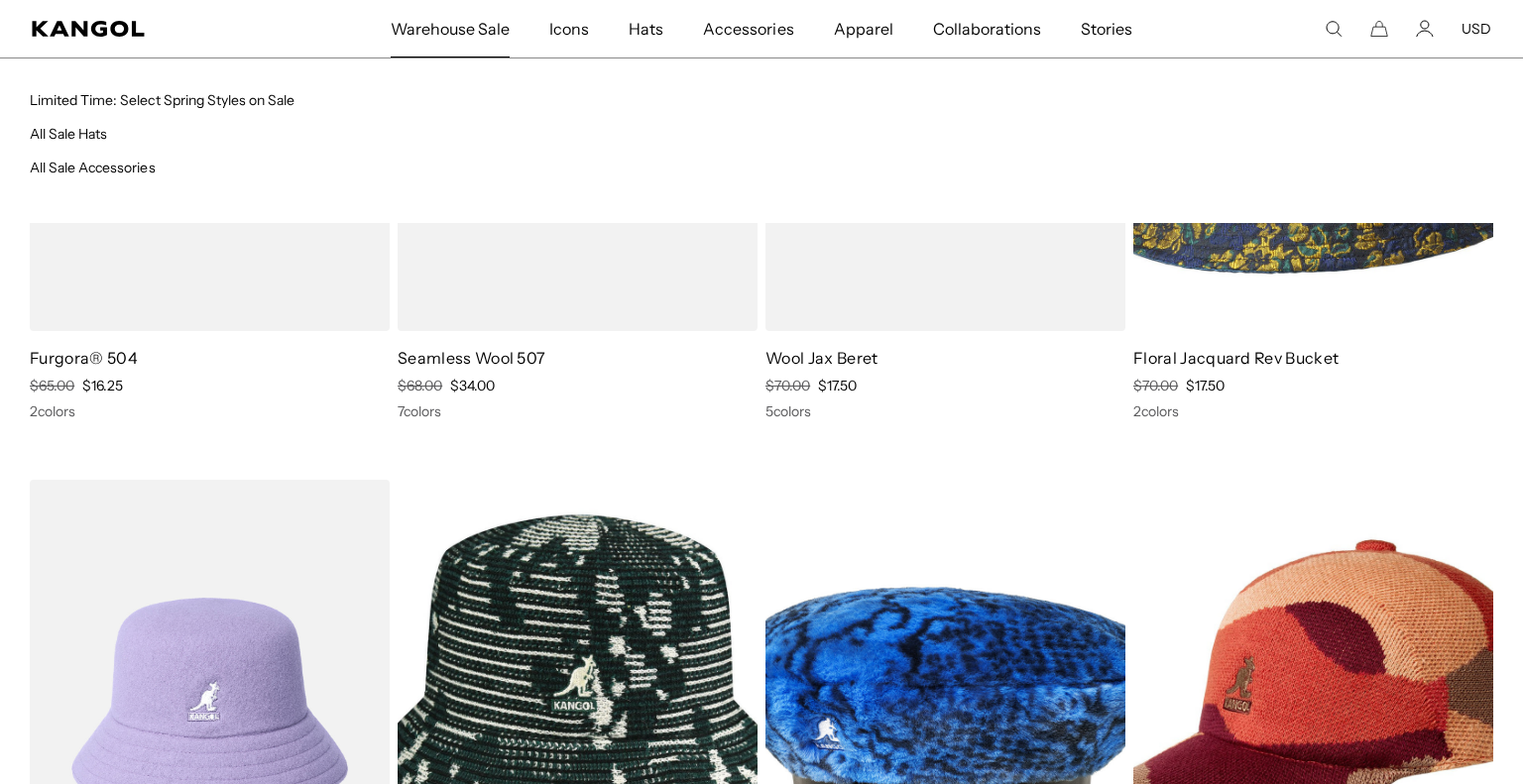 click on "Warehouse Sale" at bounding box center [450, 29] 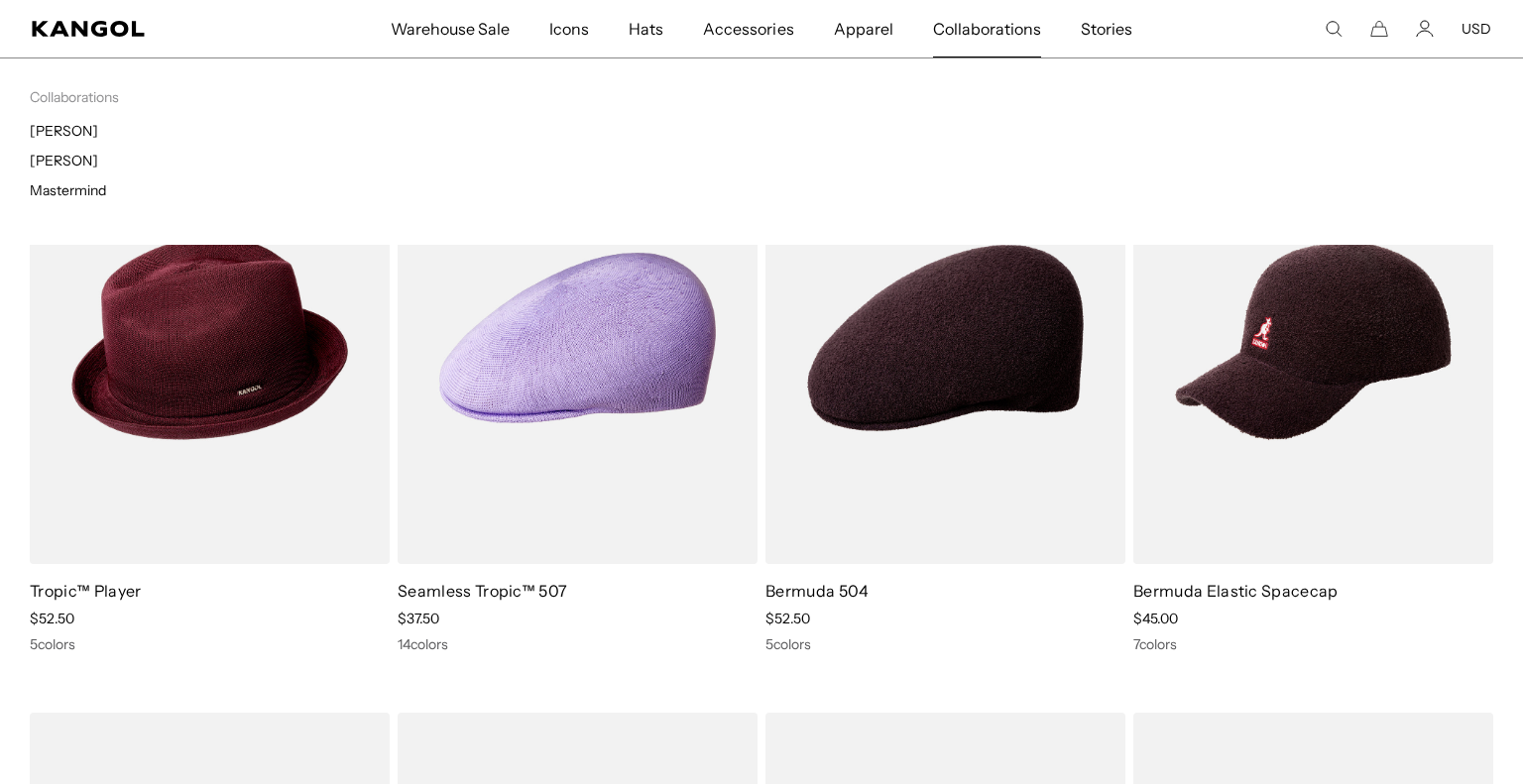 scroll, scrollTop: 208, scrollLeft: 0, axis: vertical 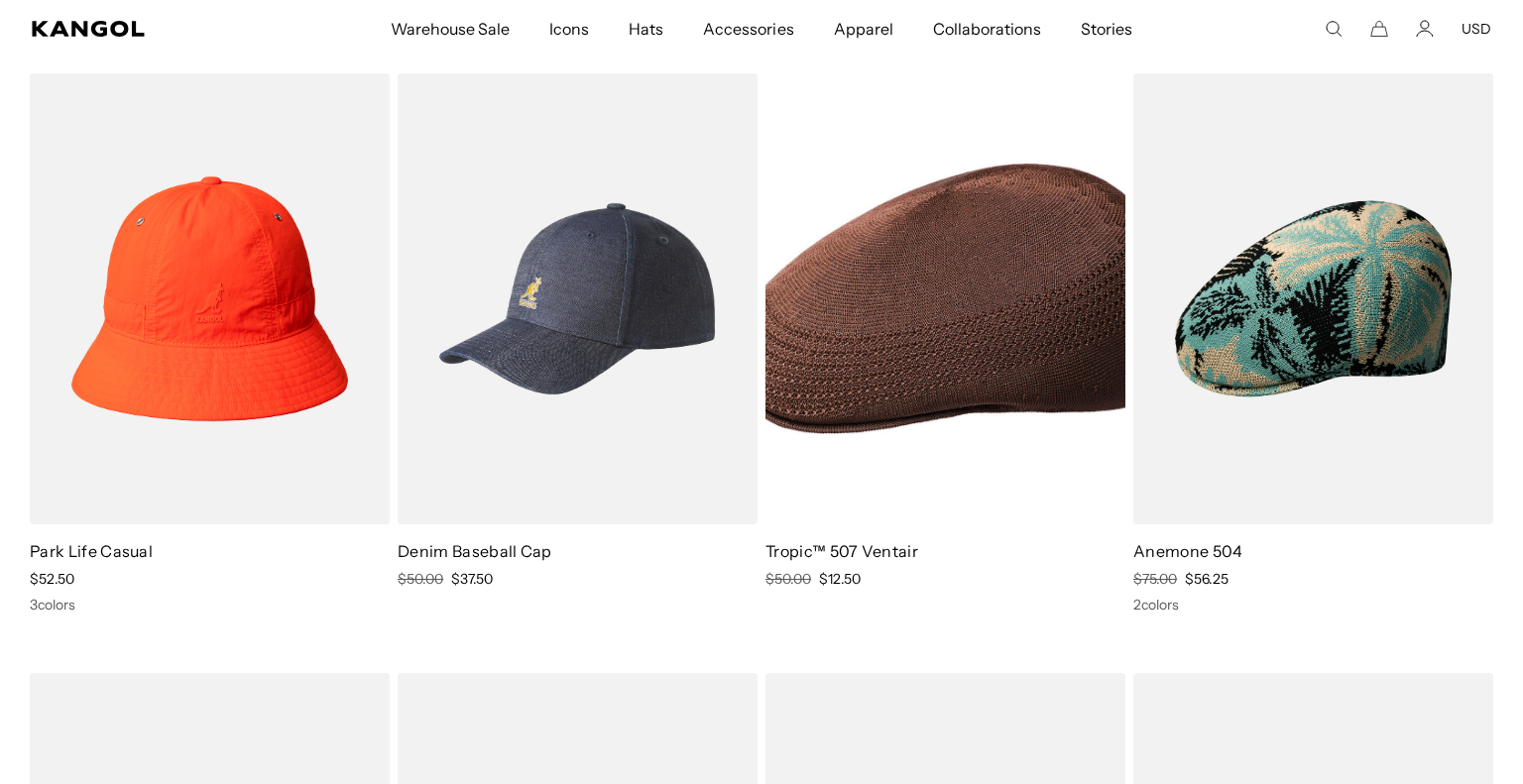 click at bounding box center [945, 299] 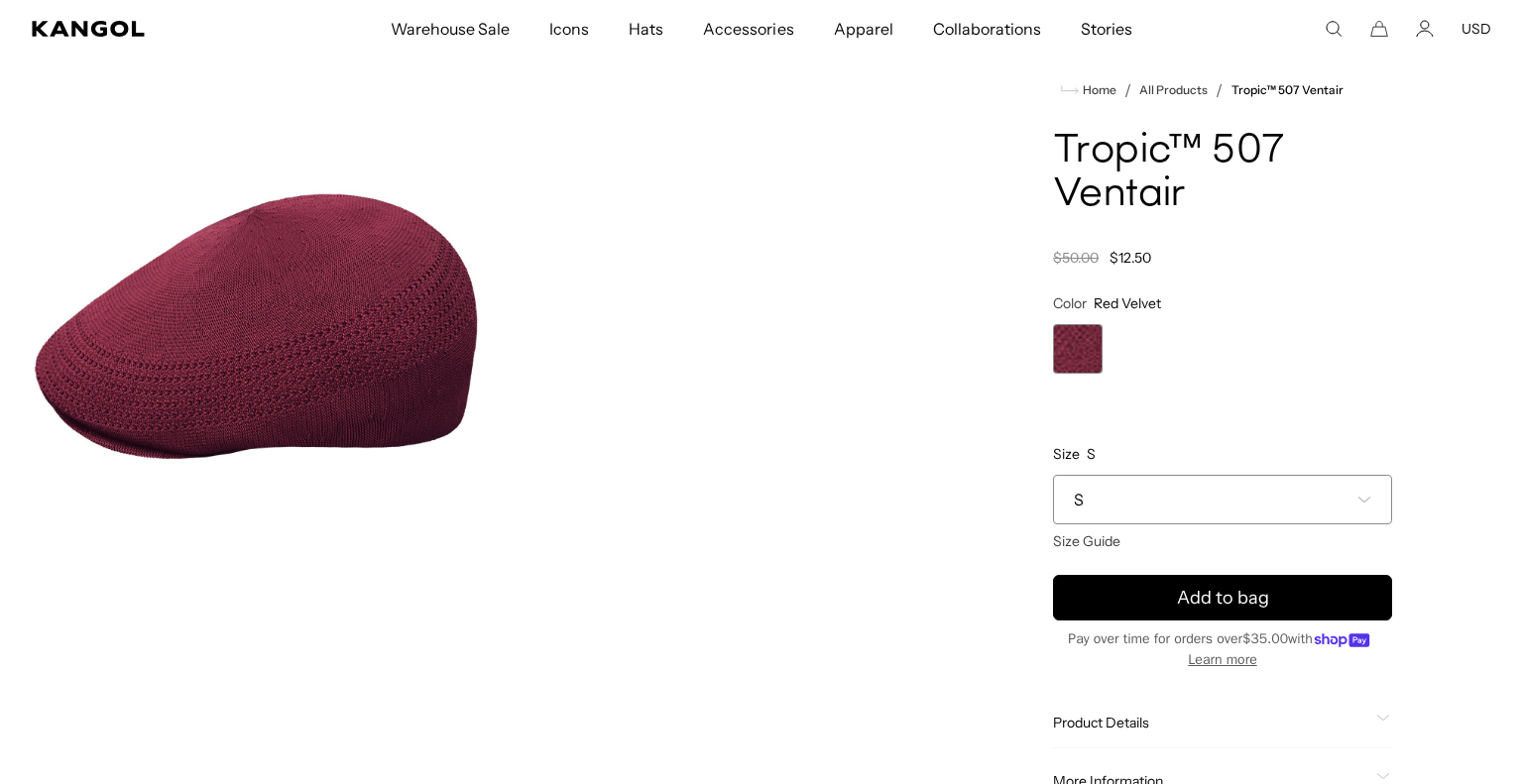 scroll, scrollTop: 106, scrollLeft: 0, axis: vertical 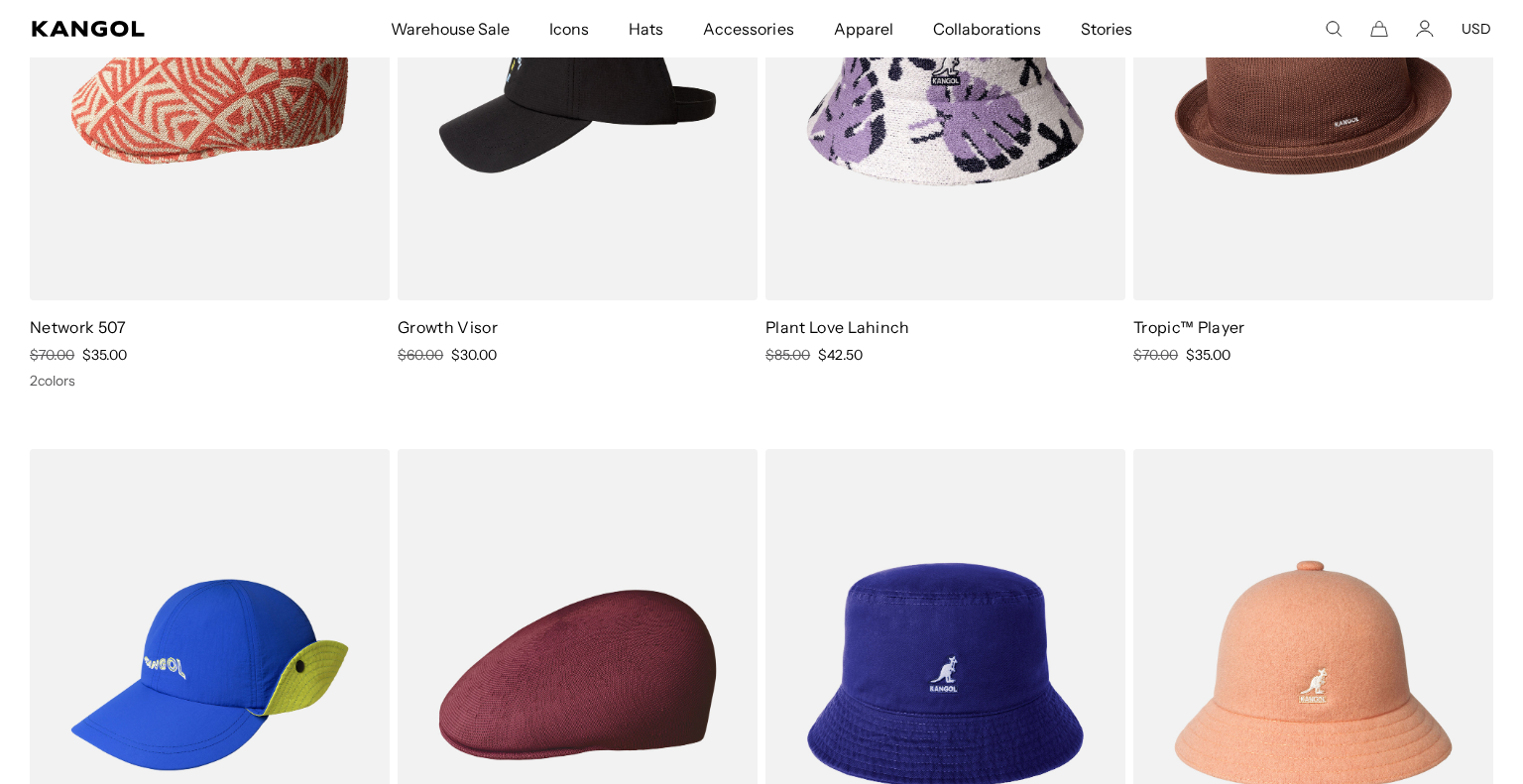 click on "Tropic™ Player Sale Price $52.50 5  colors Seamless Tropic™ 507 Sale Price $37.50 14  colors Bermuda 504 Sale Price $52.50 5  colors Bermuda Elastic Spacecap Sale Price $45.00 7  colors Bermuda Stripe Bucket Sale Price $63.75 7  colors Flip It Reversible Casual Sale Price $60.00 3  colors Tropic™ 504 Regular Price $50.00 Sale Price $17.50 2  colors Bermuda Bucket Regular Price $80.00 Sale Price $20.00 6  colors Utility Cords Jungle Hat Sale Price $52.50 8  colors Big Logo Casual Sale Price $63.75 3  colors Tropic™ Spitfire Regular Price $60.00 Sale Price $21.00 2  colors Tropic™ 504 Ventair Regular Price $50.00 Sale Price $12.50 Color Burst Ventair Casual Sale Price $60.00 4  colors Color Burst Ventair 507 Sale Price $48.75 4  colors Anemone Lahinch Regular Price $75.00 Sale Price $56.25 2  colors Multi Color Stripe Baseball Regular Price $50.00 Sale Price $37.50 2  colors Bermuda Elastic Spacecap Regular Price $55.00 Sale Price $33.00 2  colors Retro Quaint Audrey Regular Price $80.00 Sale Price 3" at bounding box center [762, -3184] 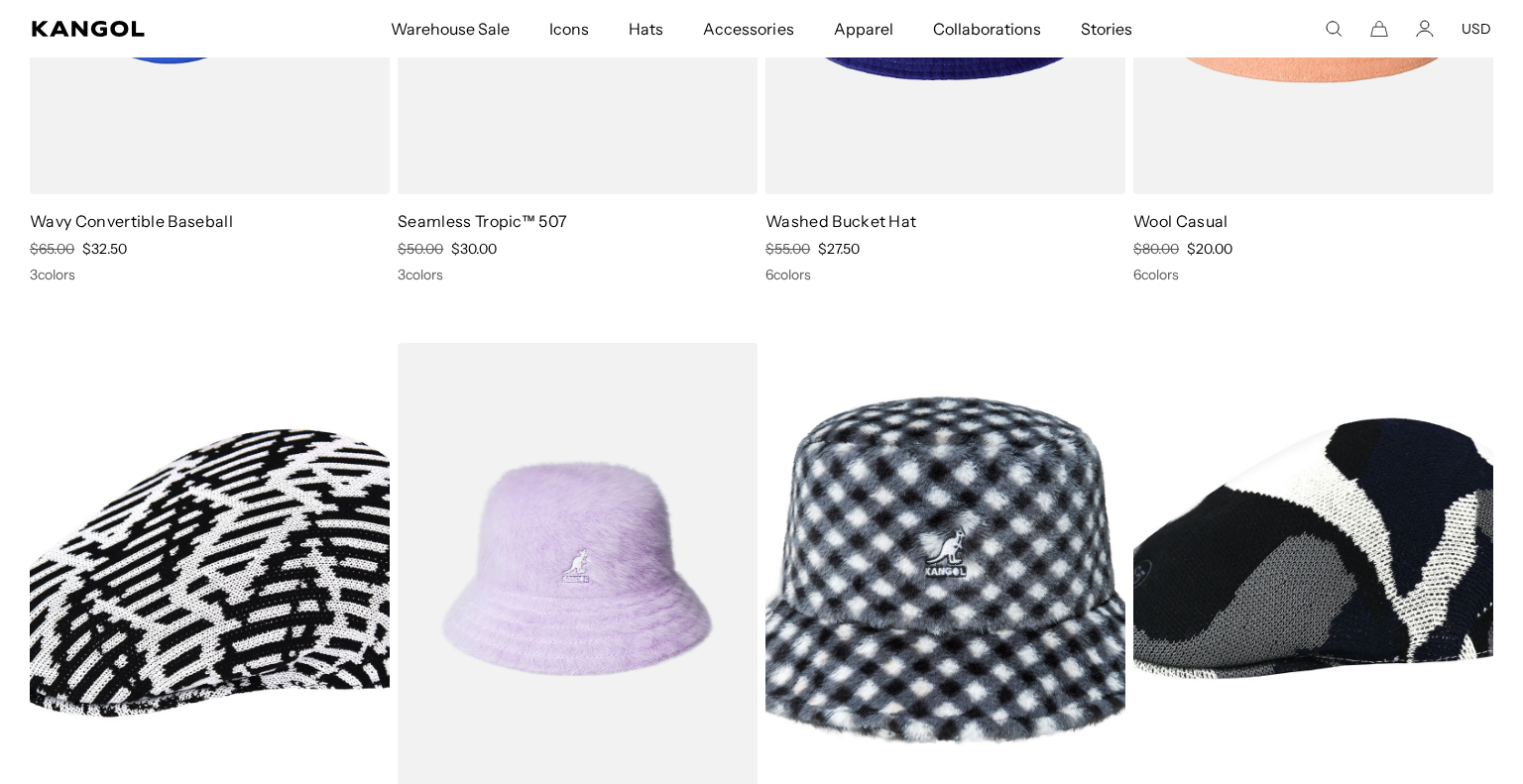 scroll, scrollTop: 11304, scrollLeft: 0, axis: vertical 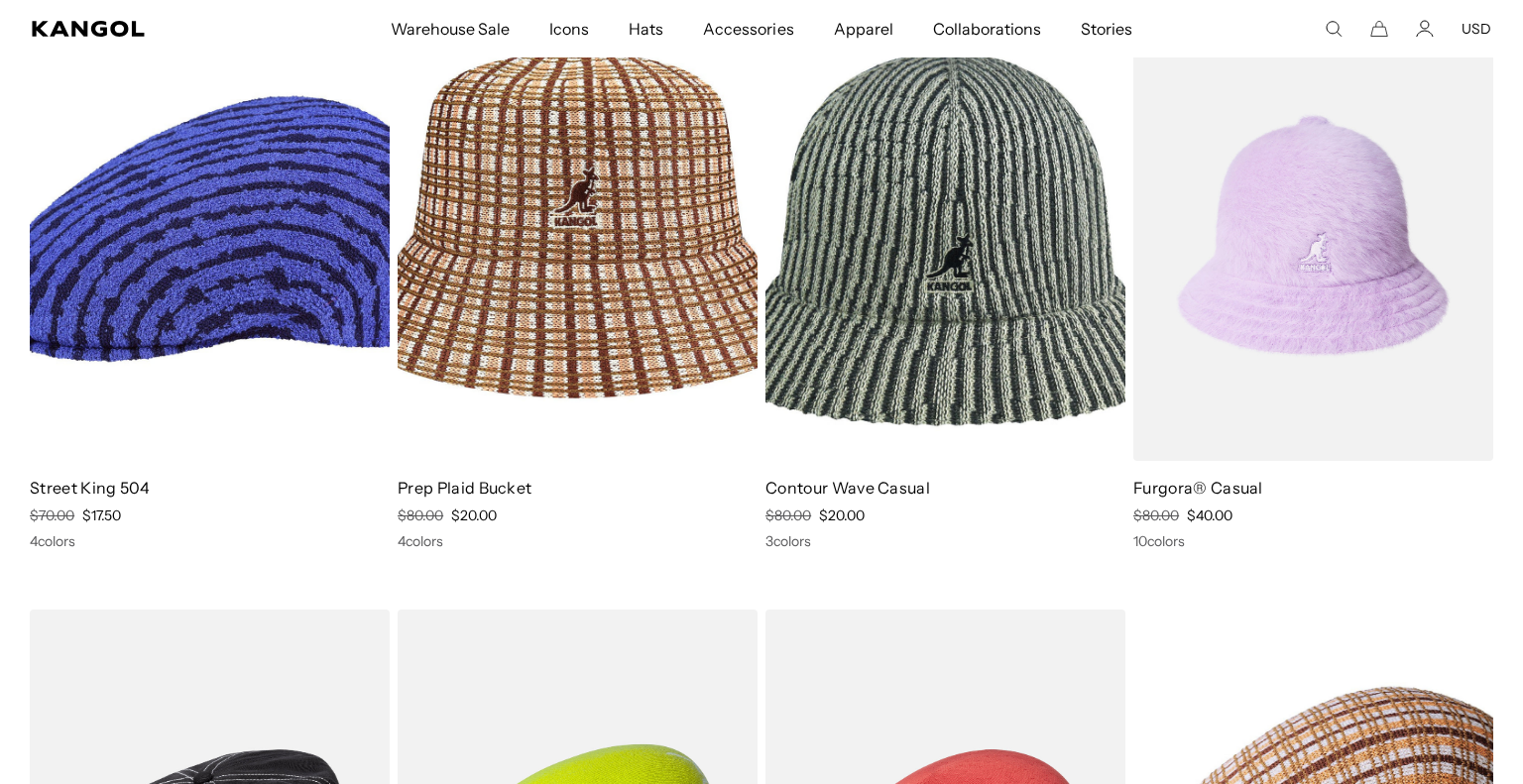 click at bounding box center (209, 235) 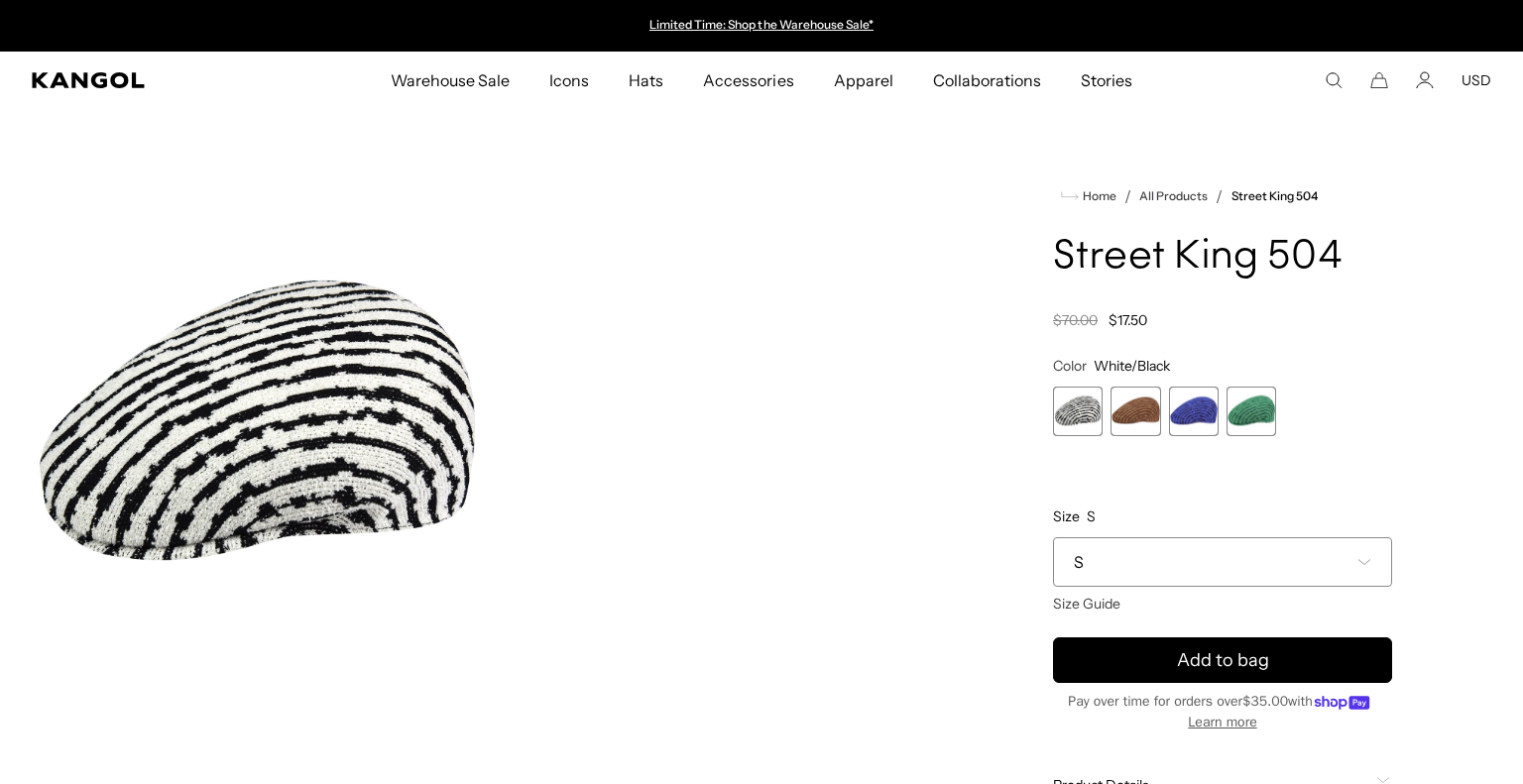 scroll, scrollTop: 0, scrollLeft: 0, axis: both 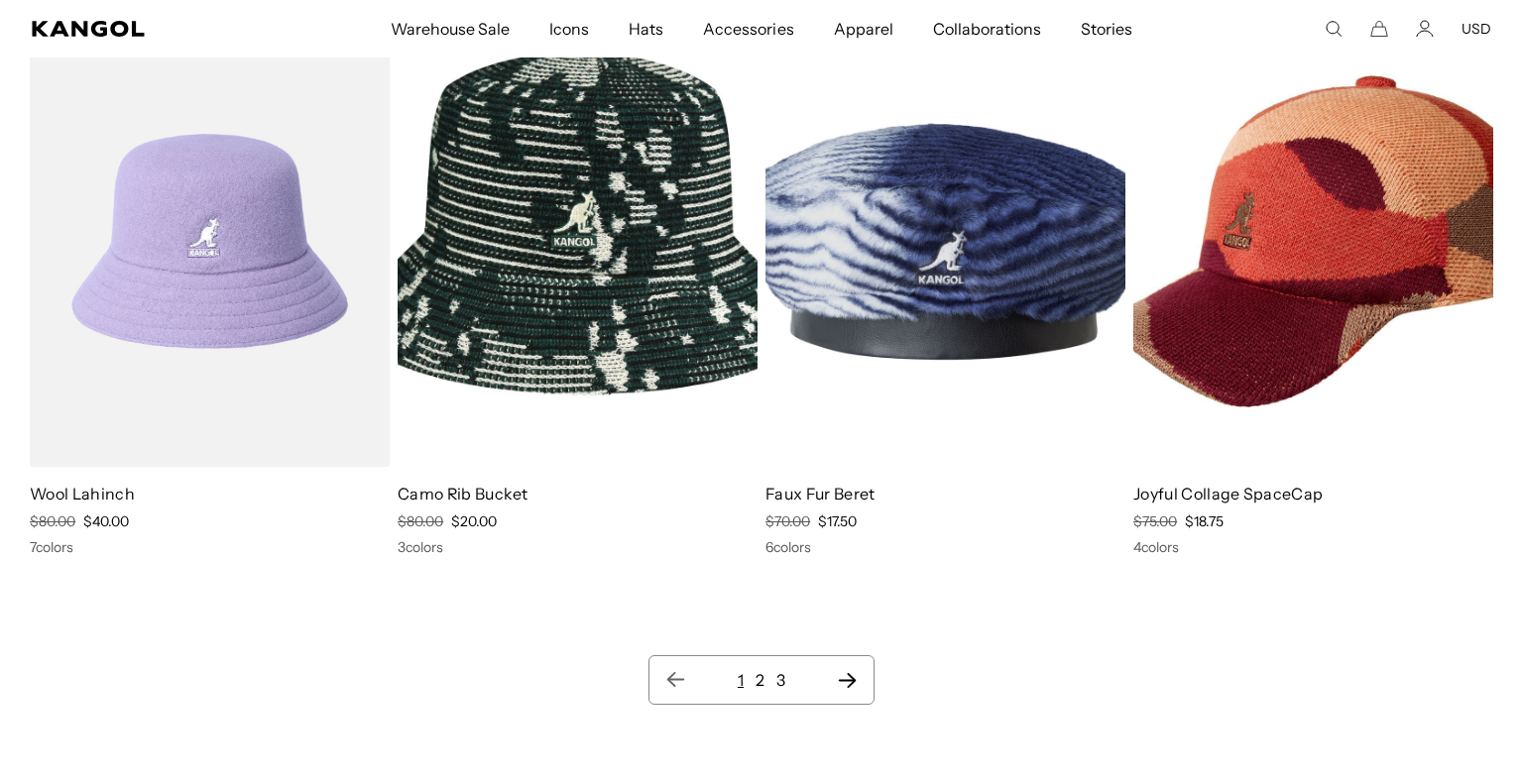 click at bounding box center (945, 242) 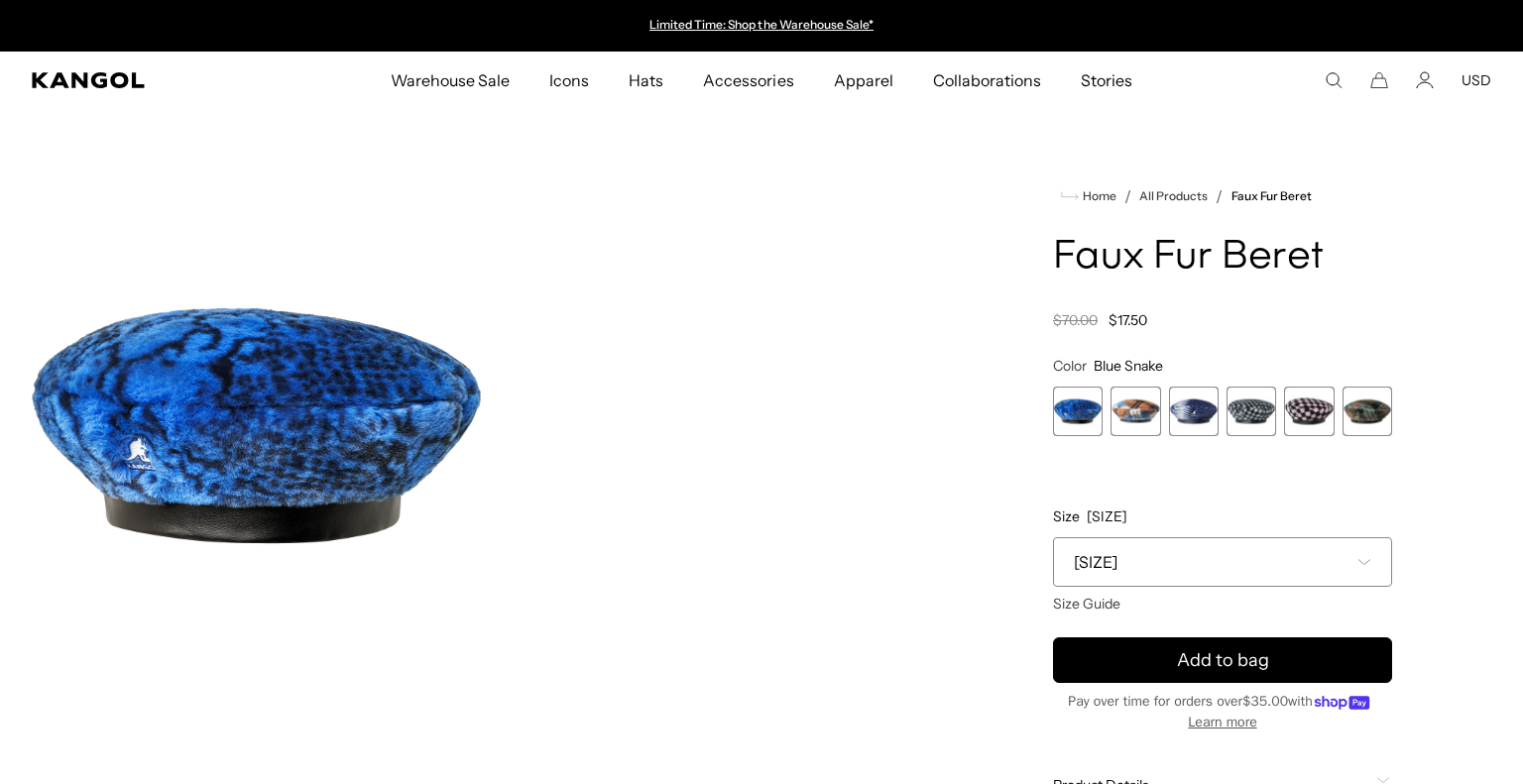 scroll, scrollTop: 0, scrollLeft: 0, axis: both 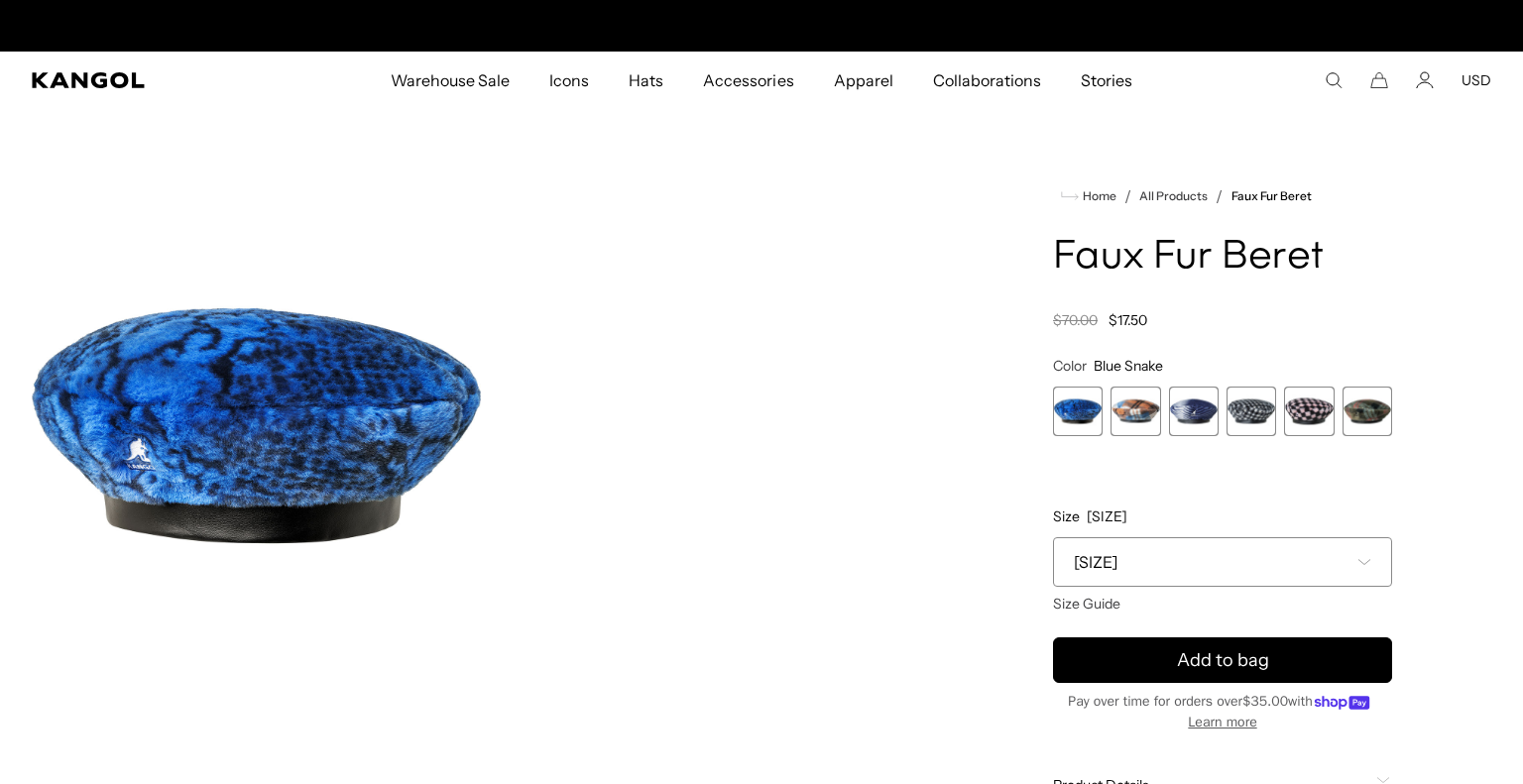click at bounding box center [1251, 411] 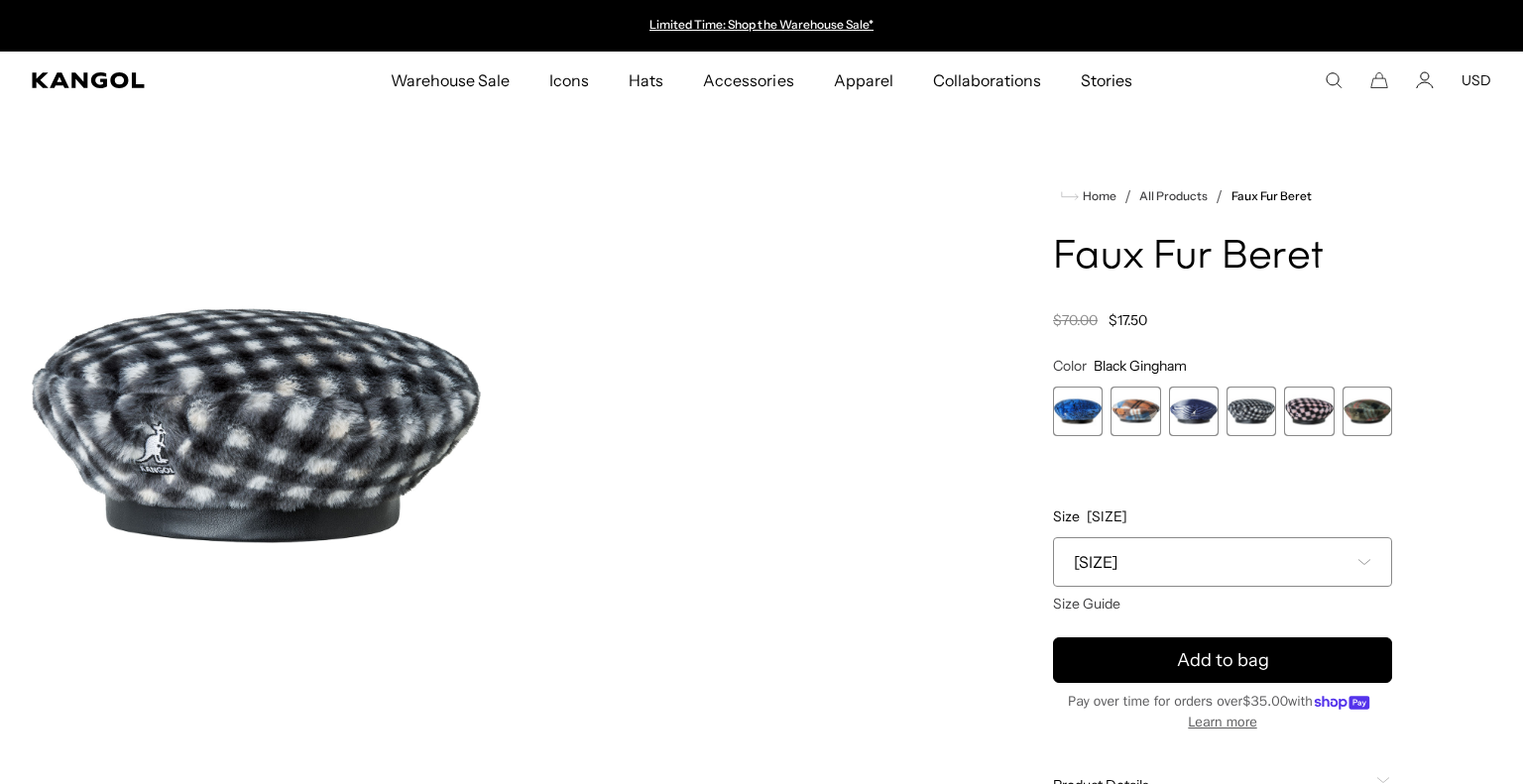 scroll, scrollTop: 0, scrollLeft: 409, axis: horizontal 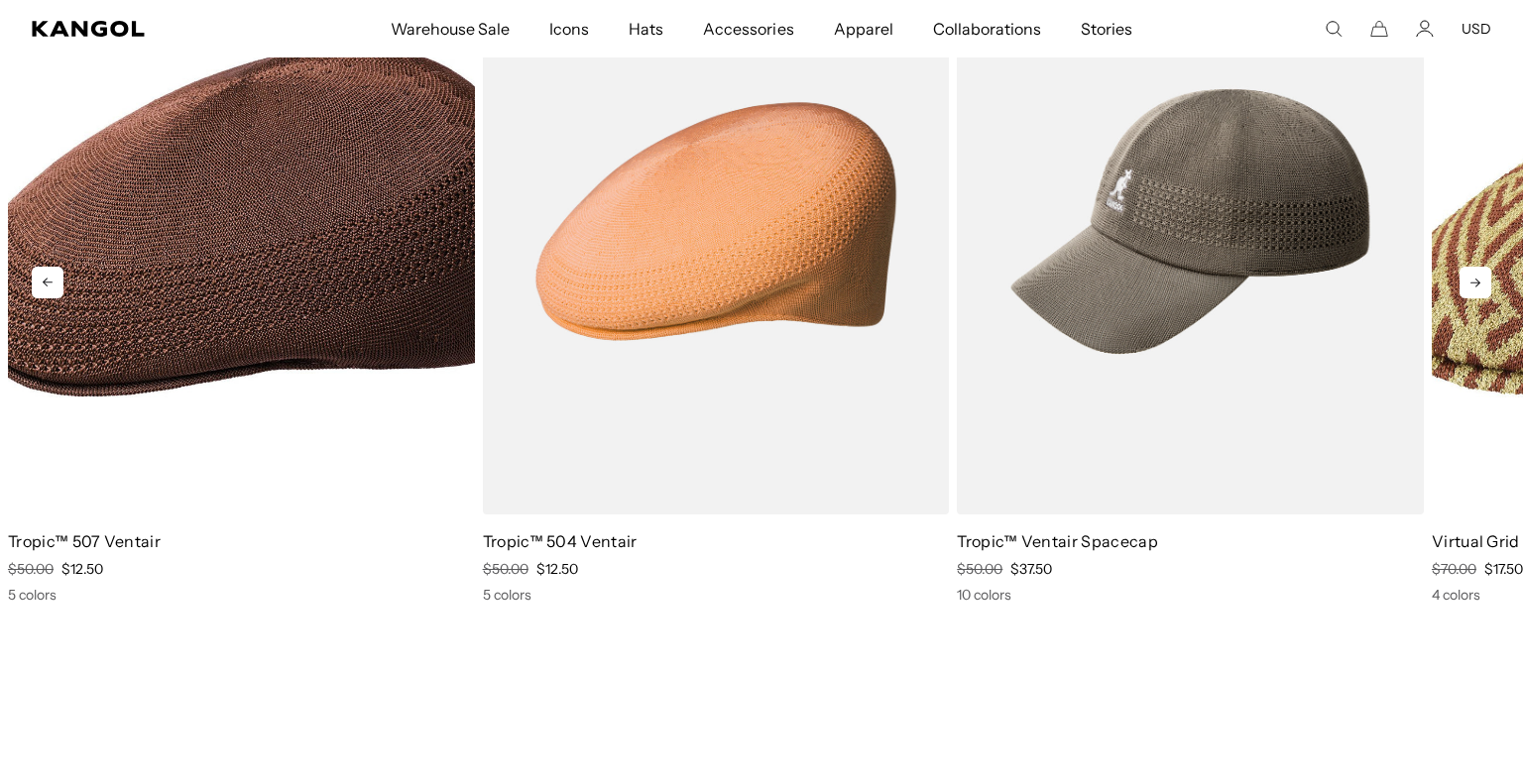 drag, startPoint x: 3, startPoint y: 1, endPoint x: 387, endPoint y: 208, distance: 436.2396 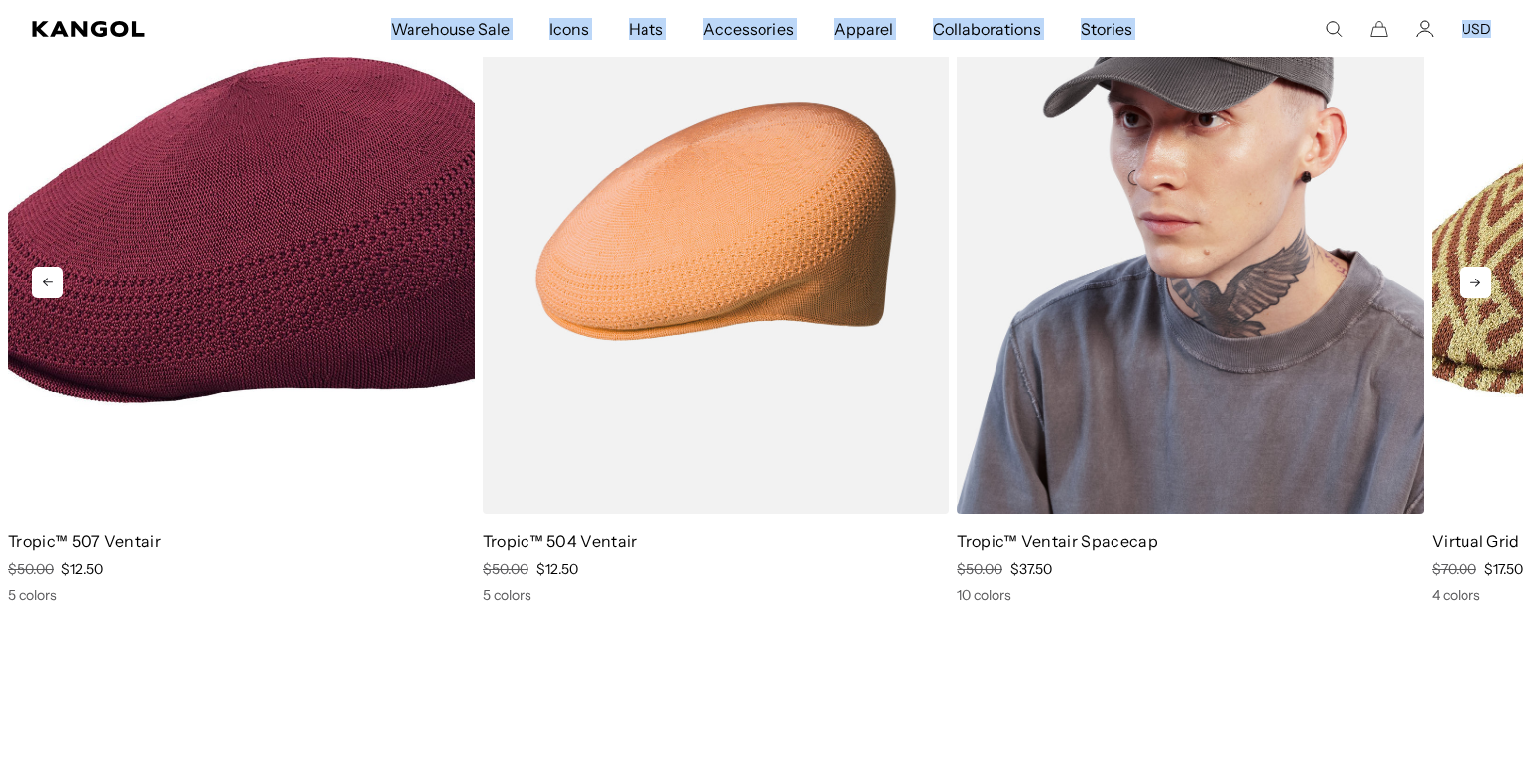 scroll, scrollTop: 0, scrollLeft: 0, axis: both 